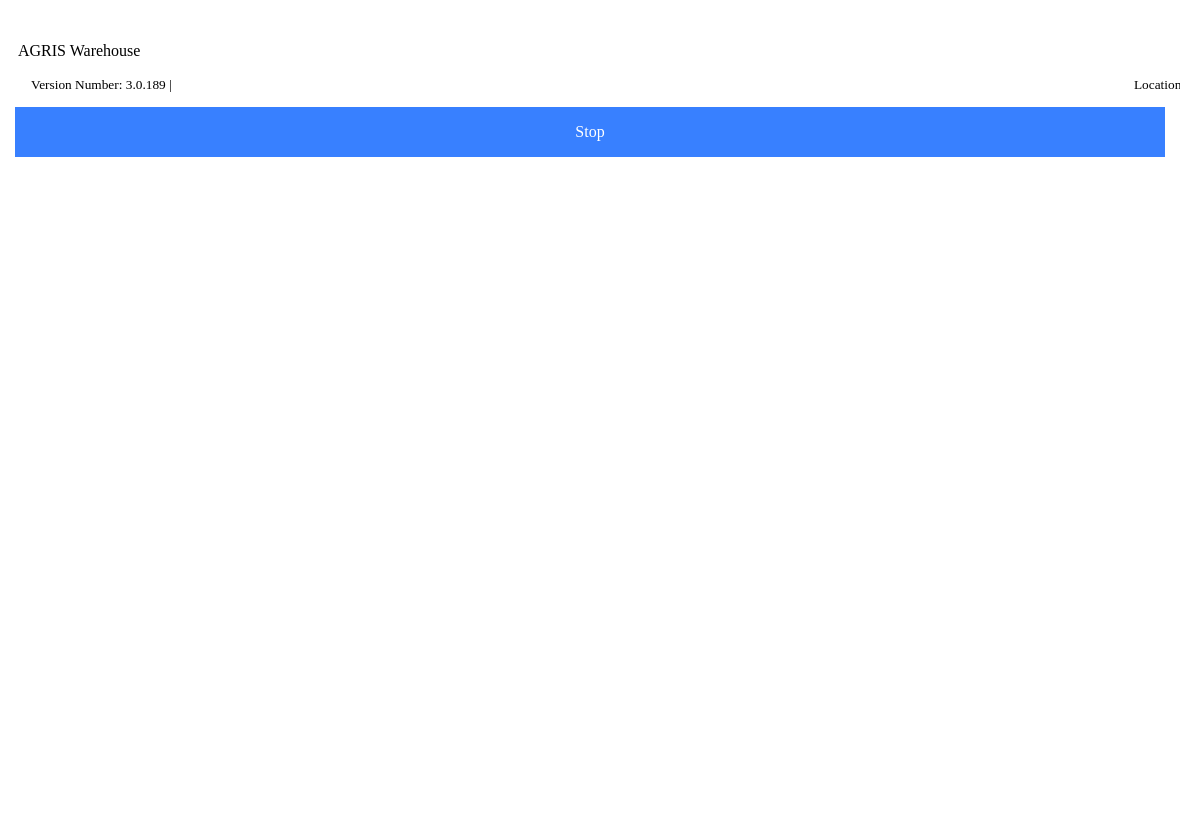 scroll, scrollTop: 0, scrollLeft: 0, axis: both 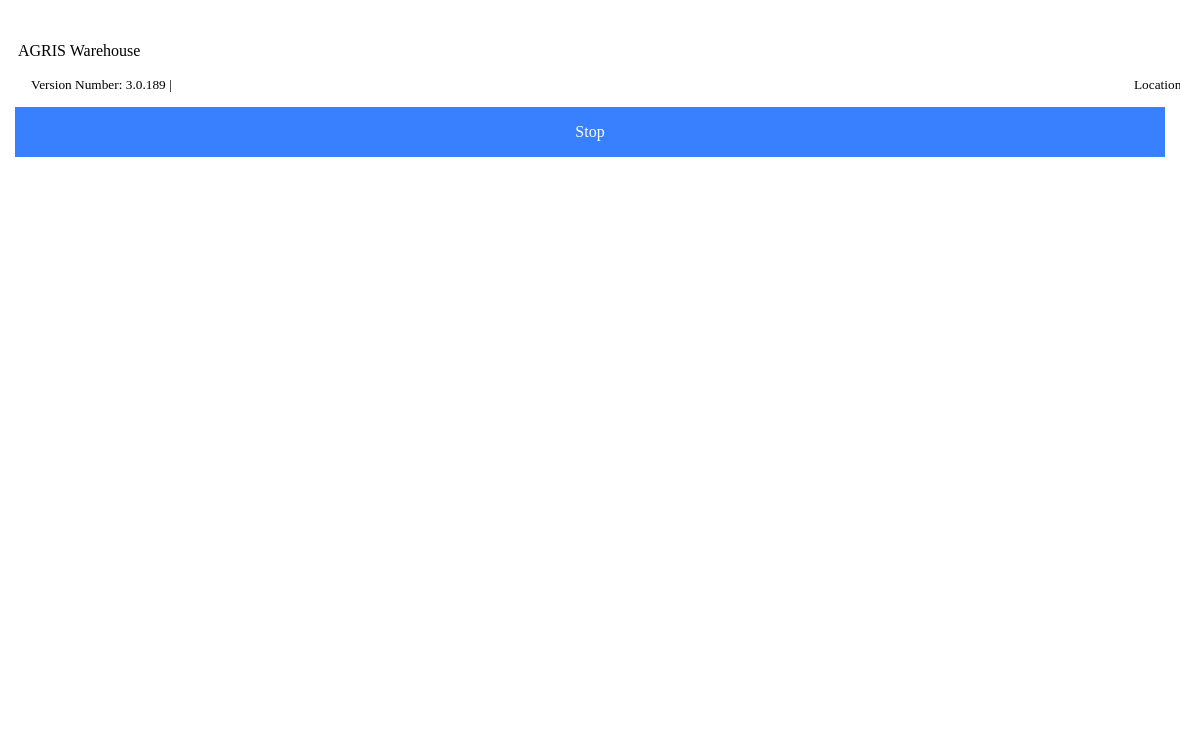 click on "Version Number: 3.0.189 |" at bounding box center [101, 84] 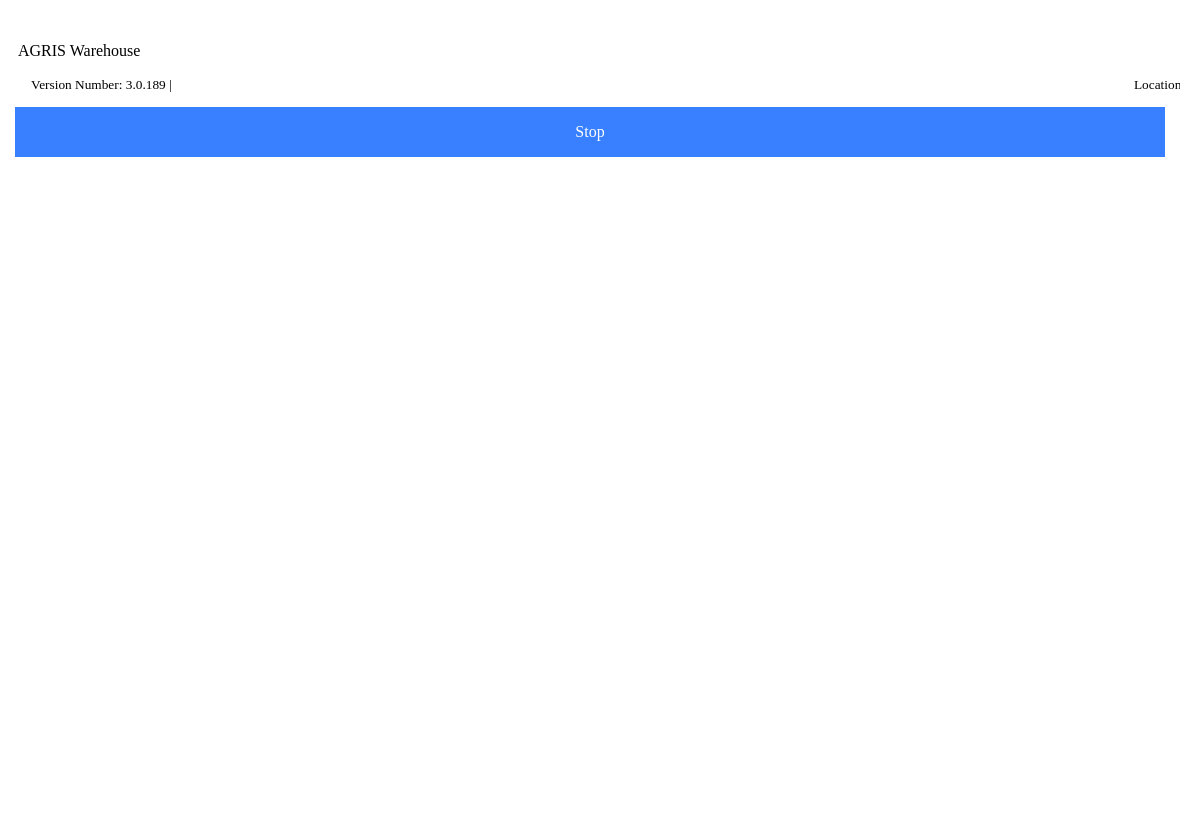 click on "[EMAIL_ADDRESS][DOMAIN_NAME]" at bounding box center [575, 222] 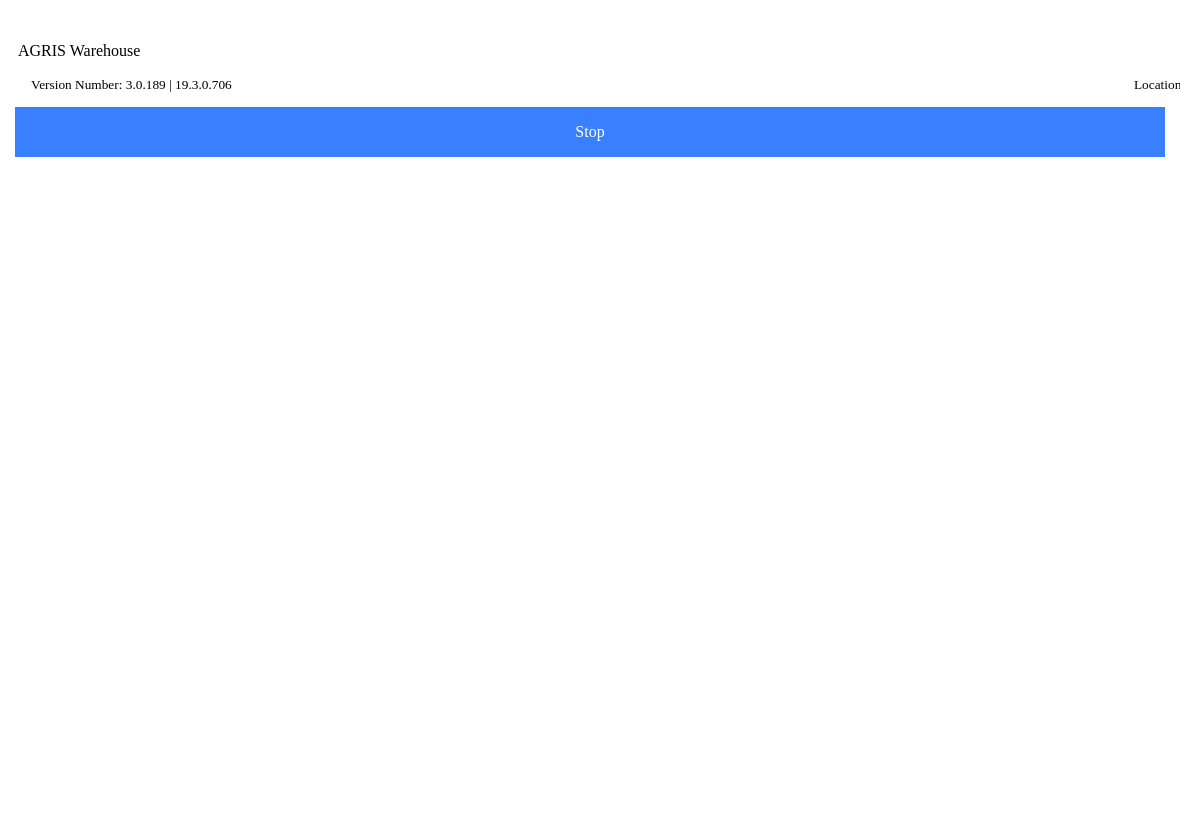 click on "AGRIS Username" 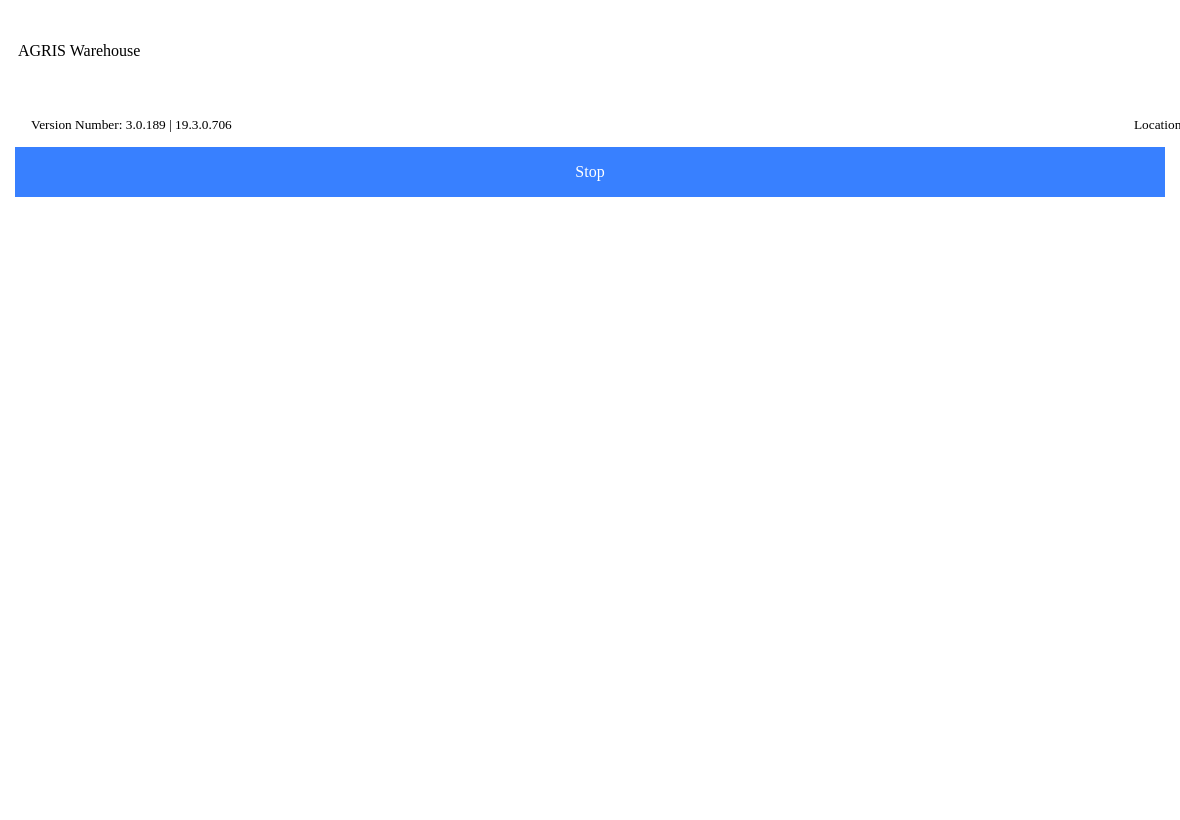 click on "Location" 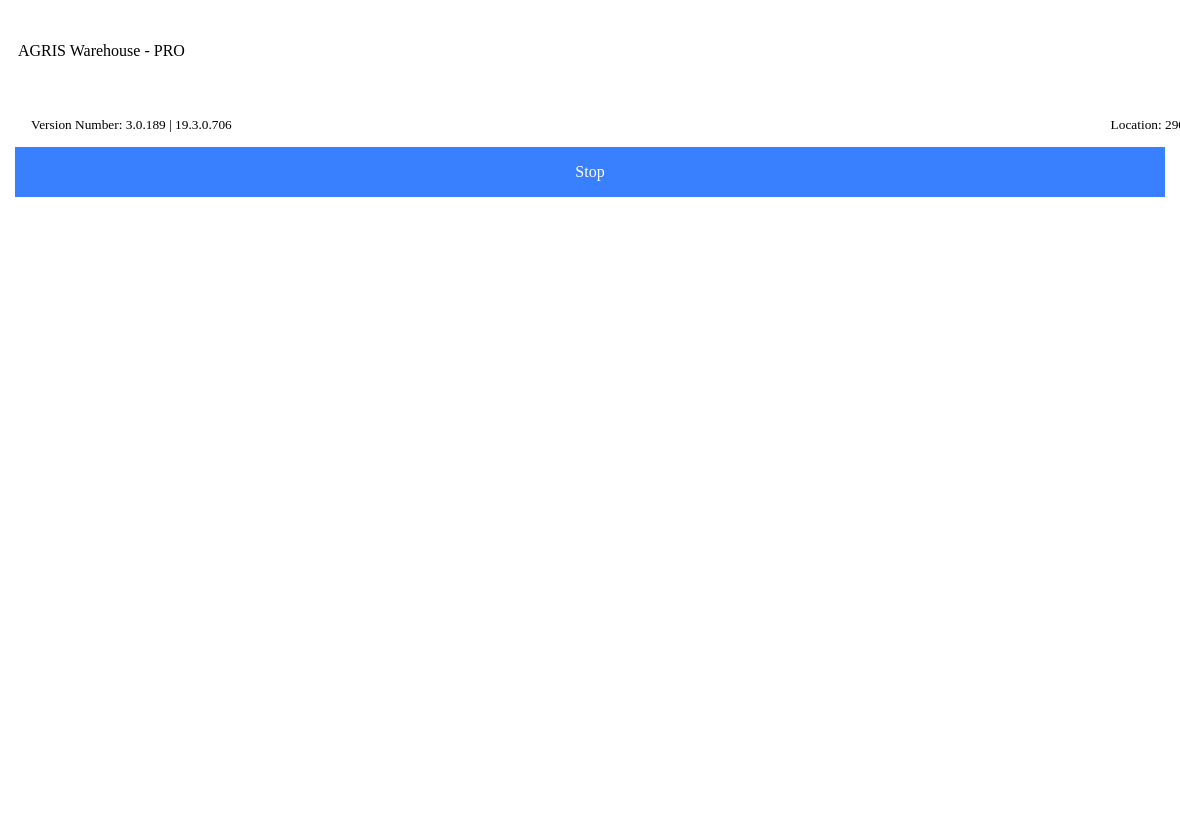 click 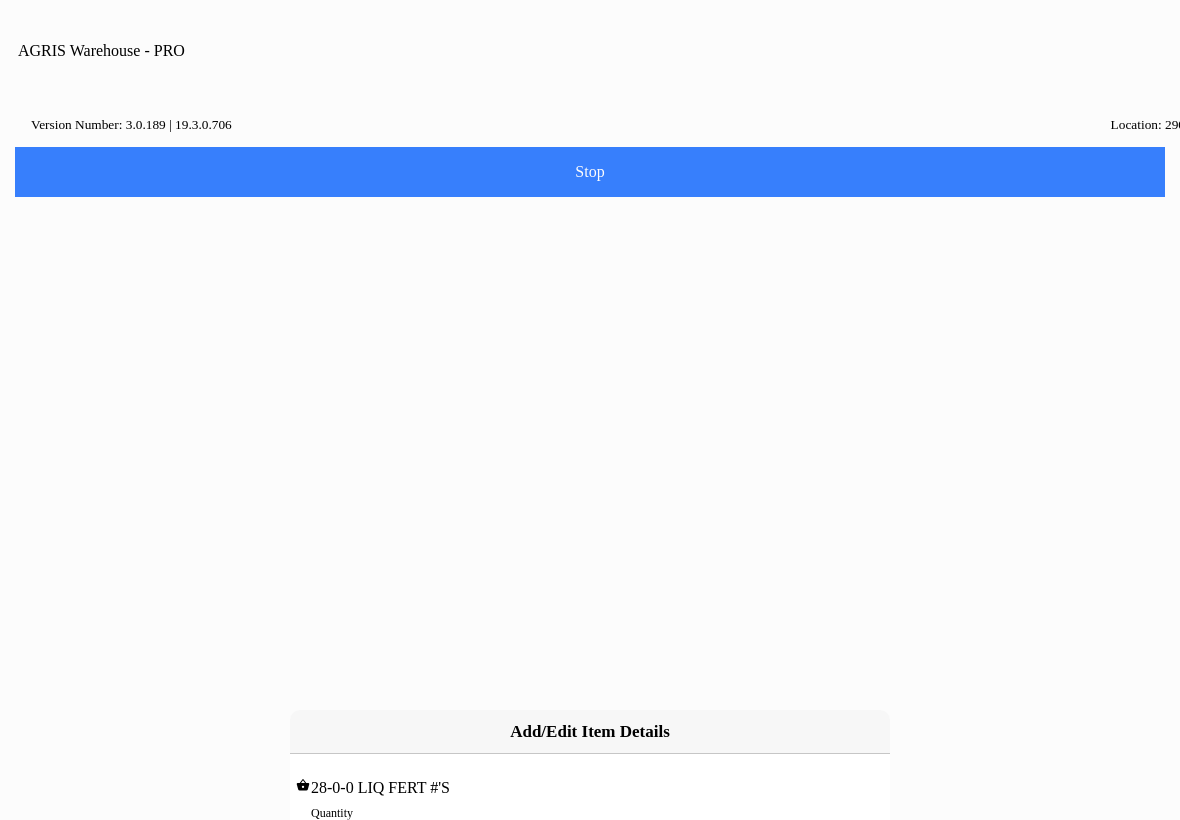 click on "0" at bounding box center (590, 834) 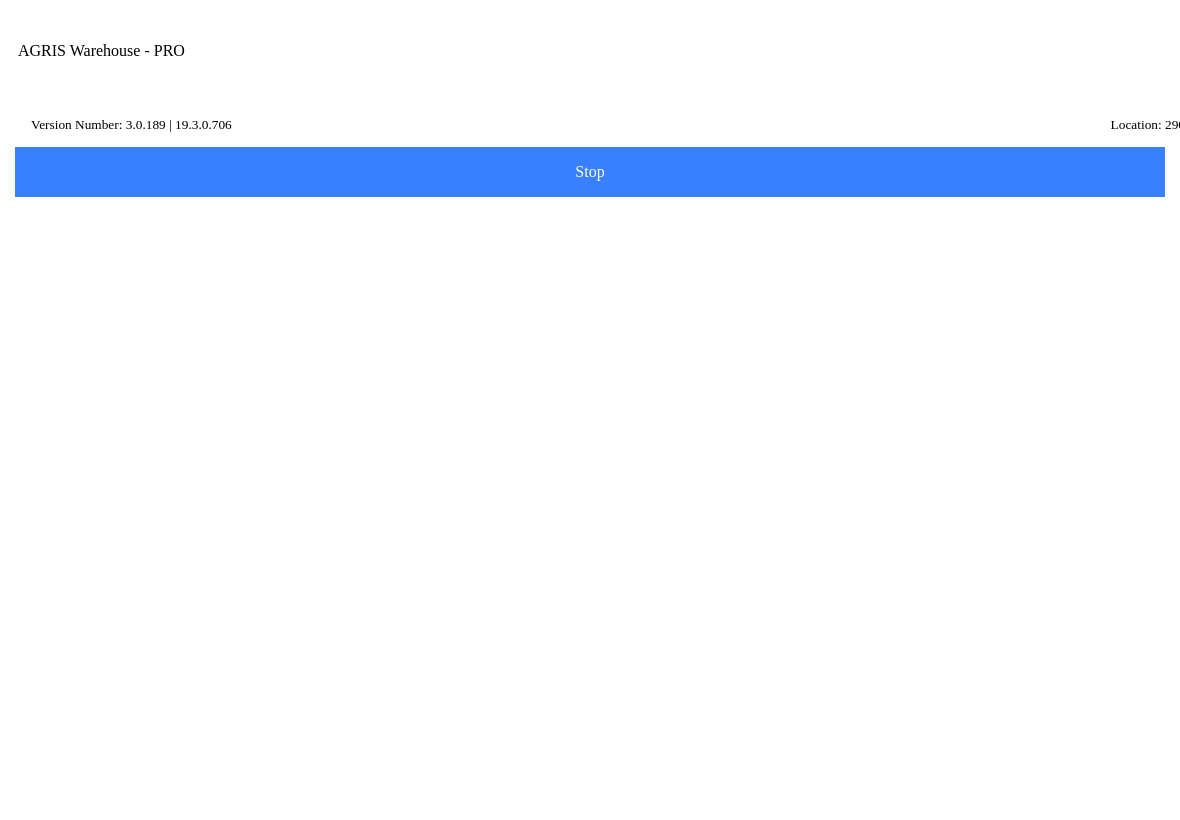 click on "Next" at bounding box center [590, 489] 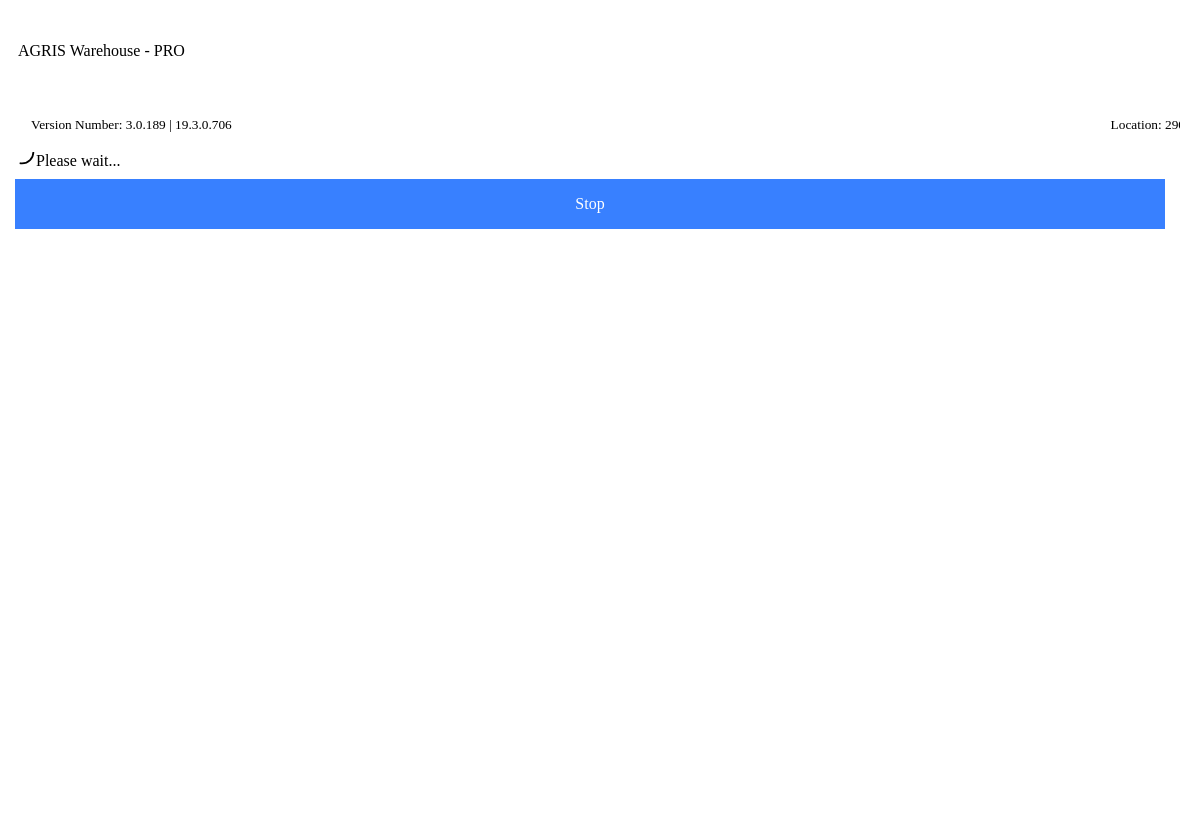type on "[PERSON_NAME]" 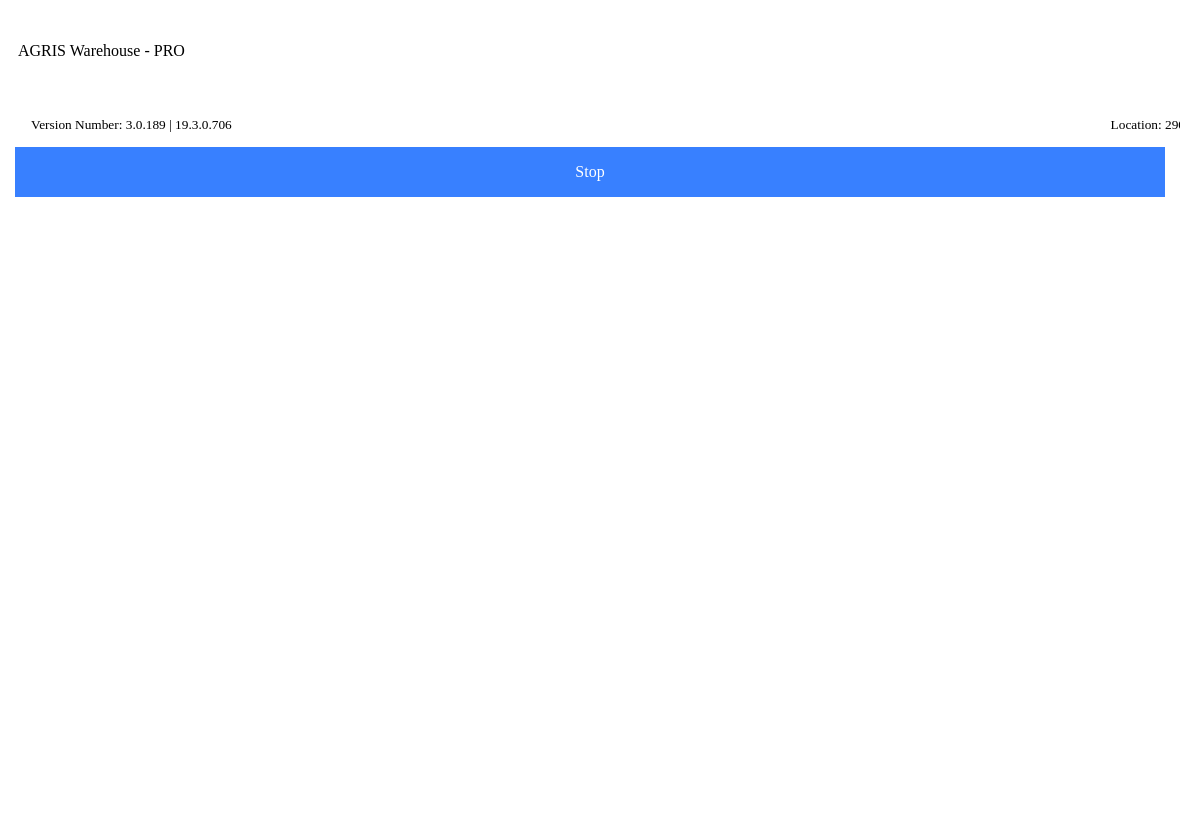 click on "Next" at bounding box center (590, 444) 